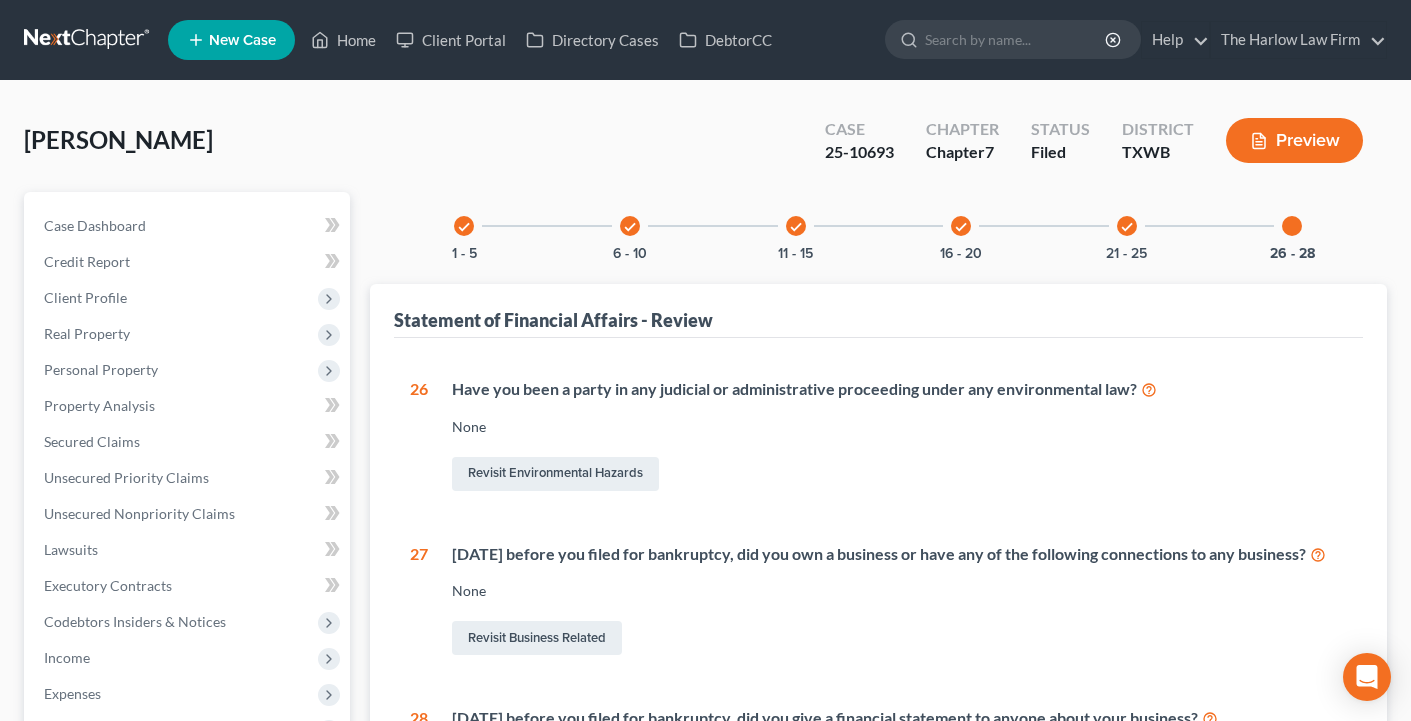 scroll, scrollTop: 0, scrollLeft: 0, axis: both 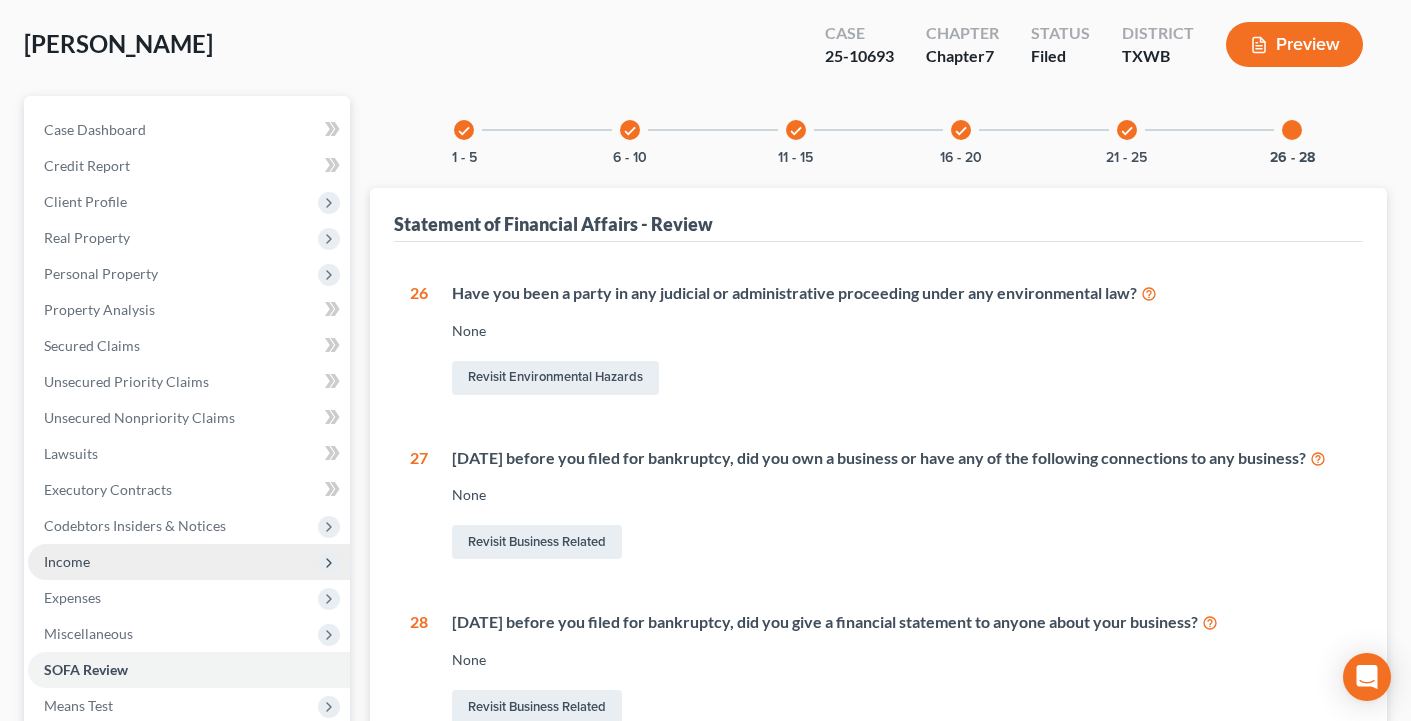 click on "Income" at bounding box center [189, 562] 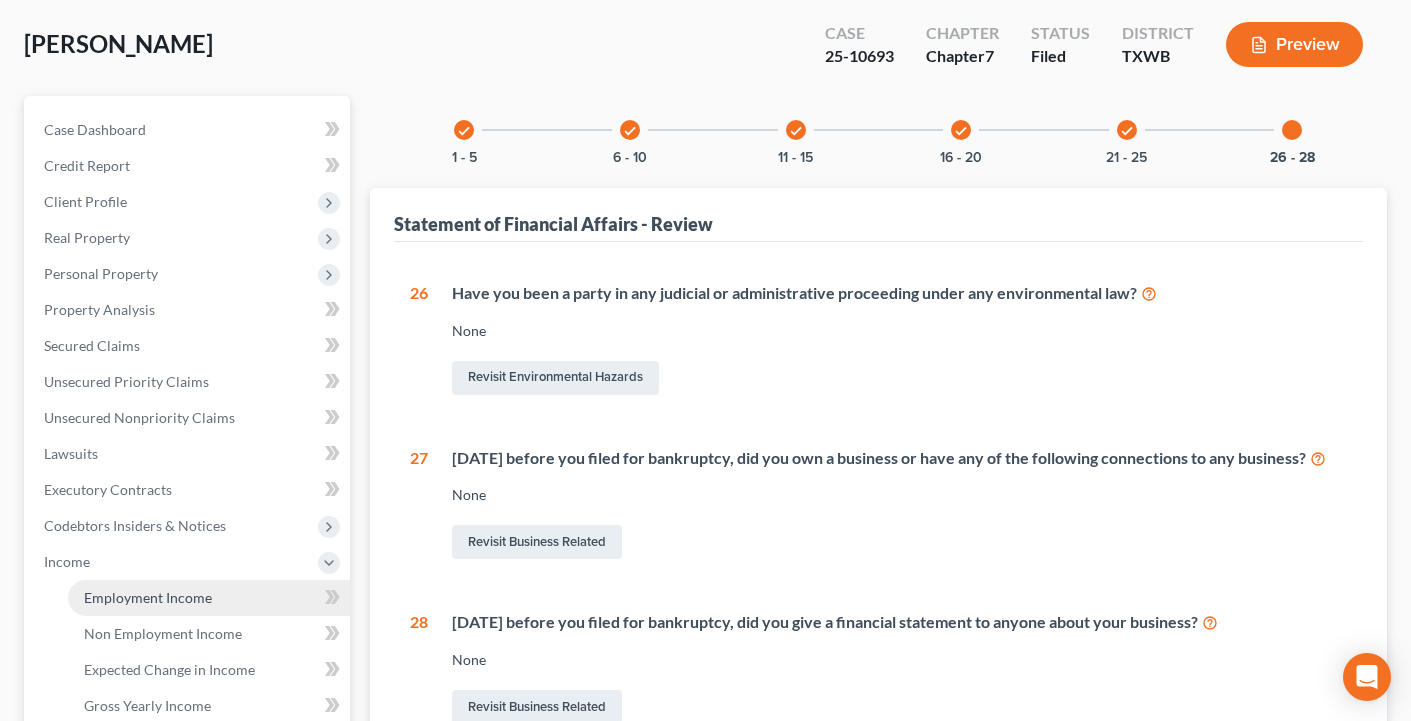 click on "Employment Income" at bounding box center [148, 597] 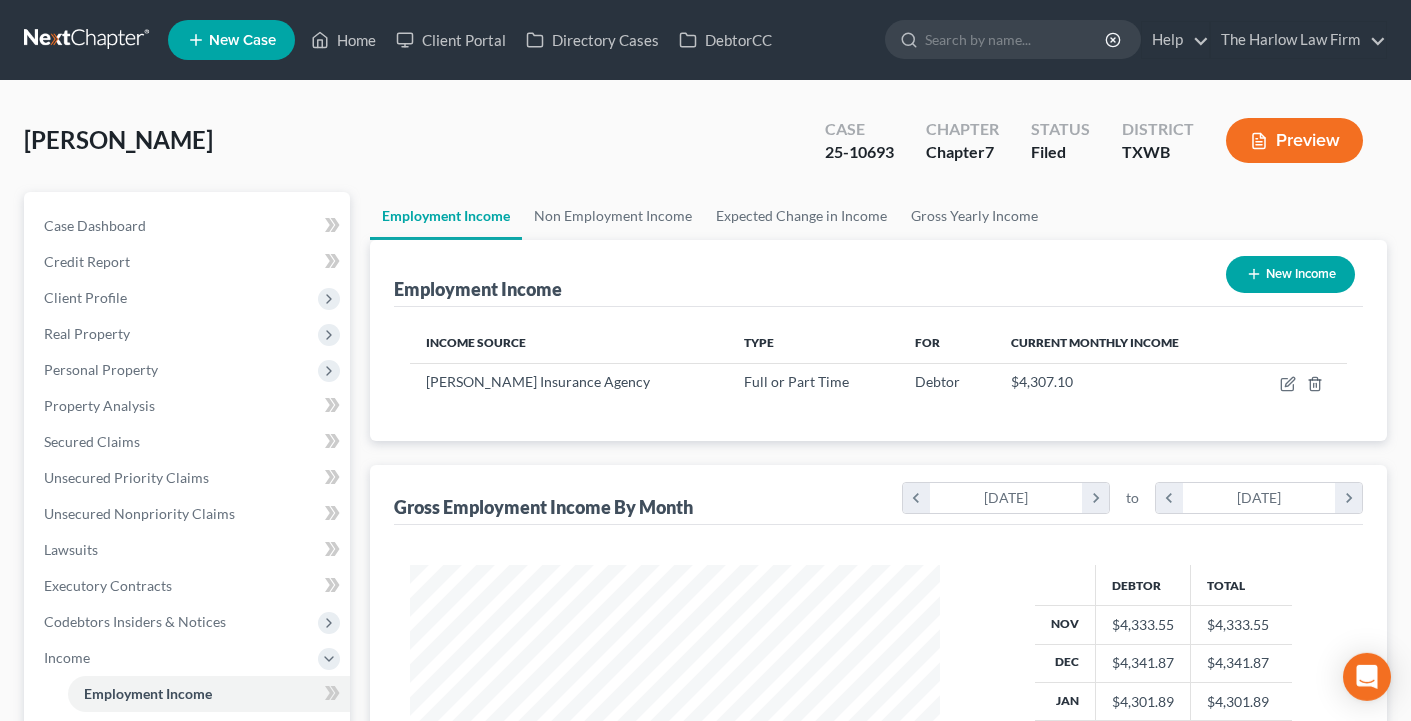 scroll, scrollTop: 0, scrollLeft: 0, axis: both 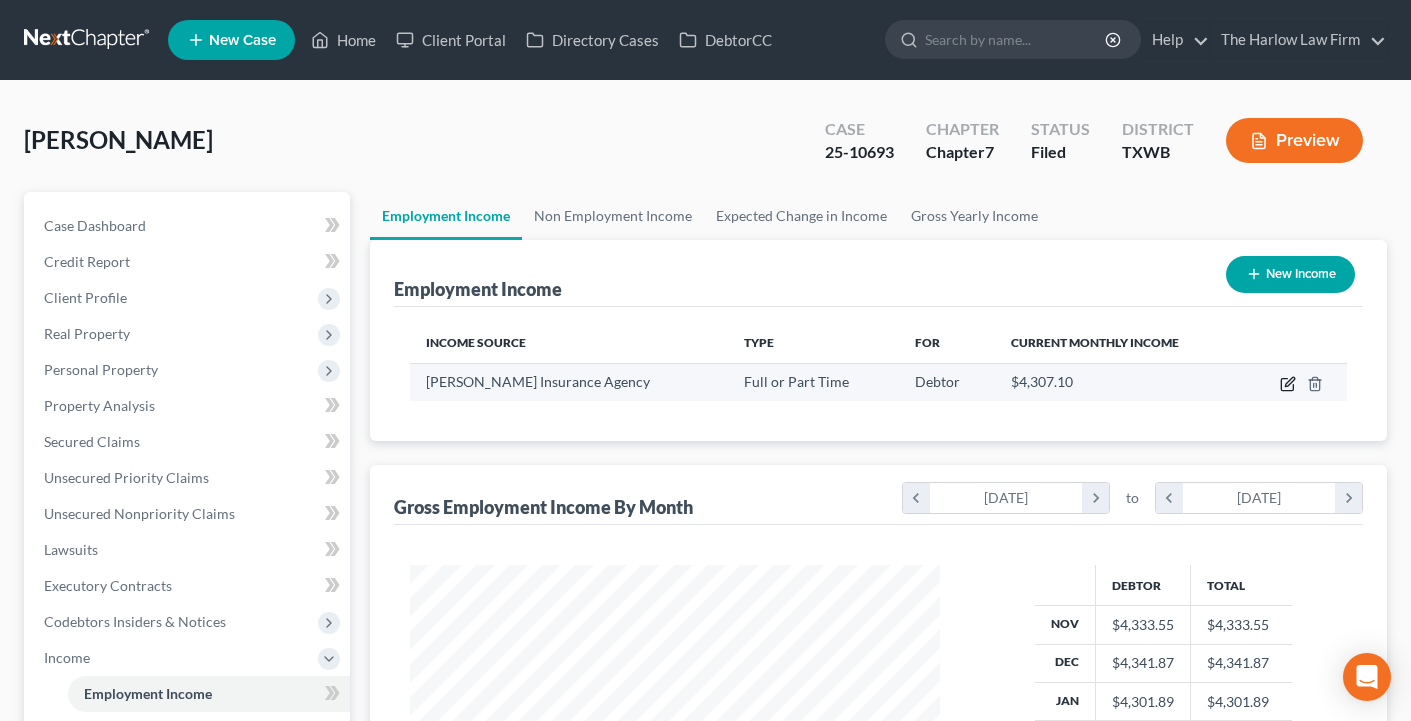 click 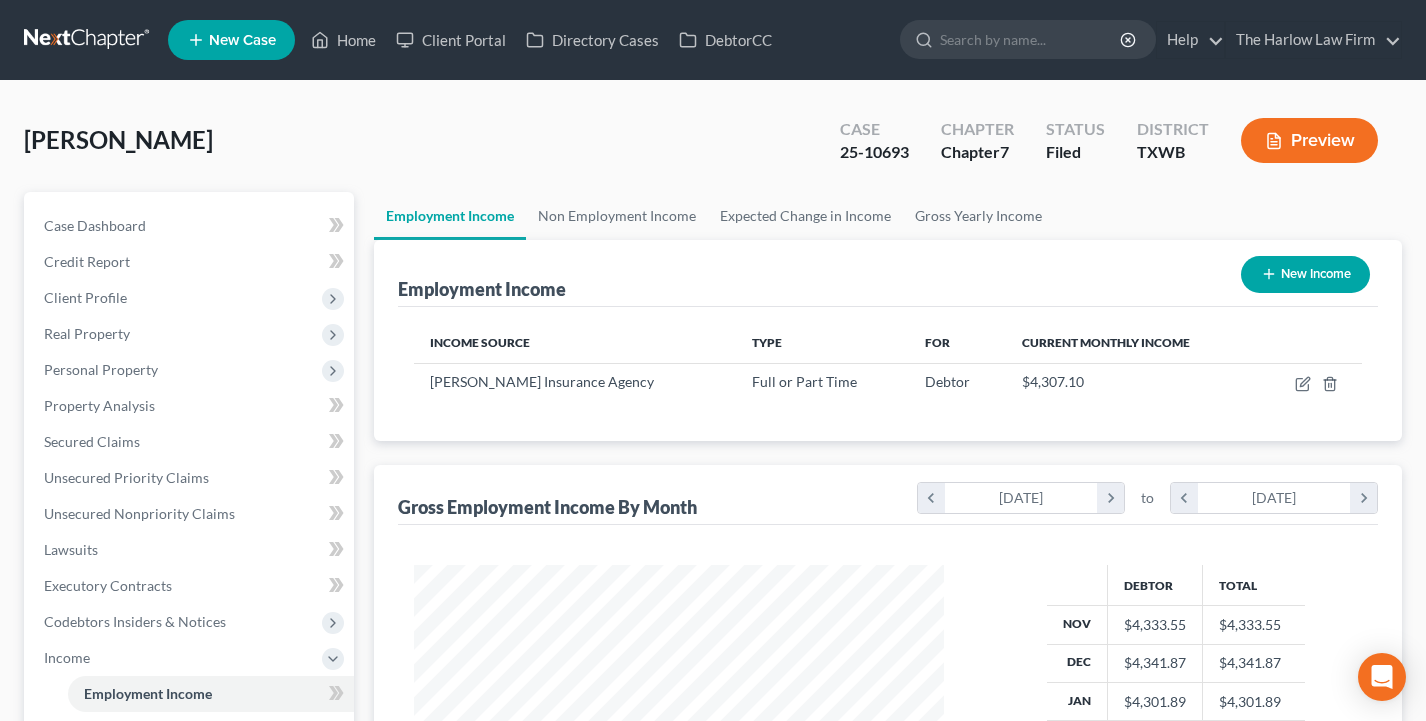 scroll, scrollTop: 999641, scrollLeft: 999423, axis: both 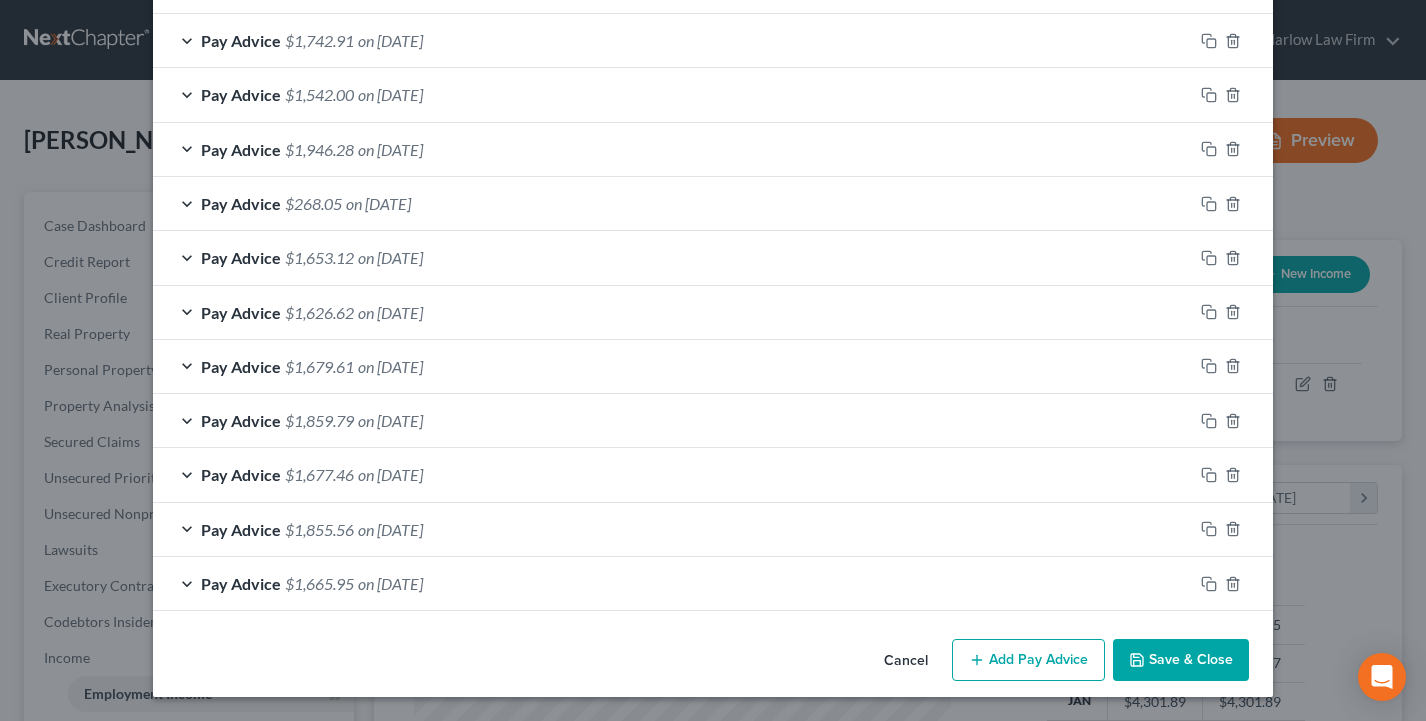click on "Cancel" at bounding box center [906, 661] 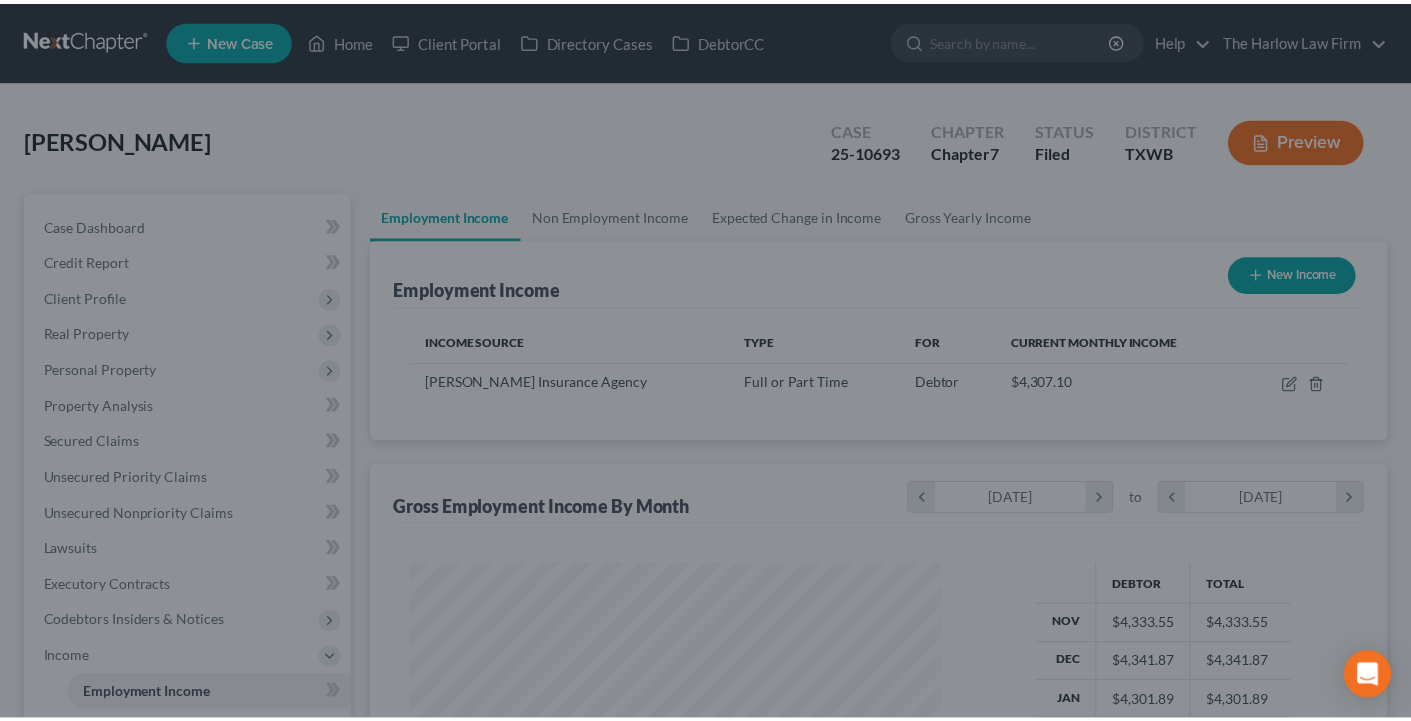 scroll, scrollTop: 359, scrollLeft: 570, axis: both 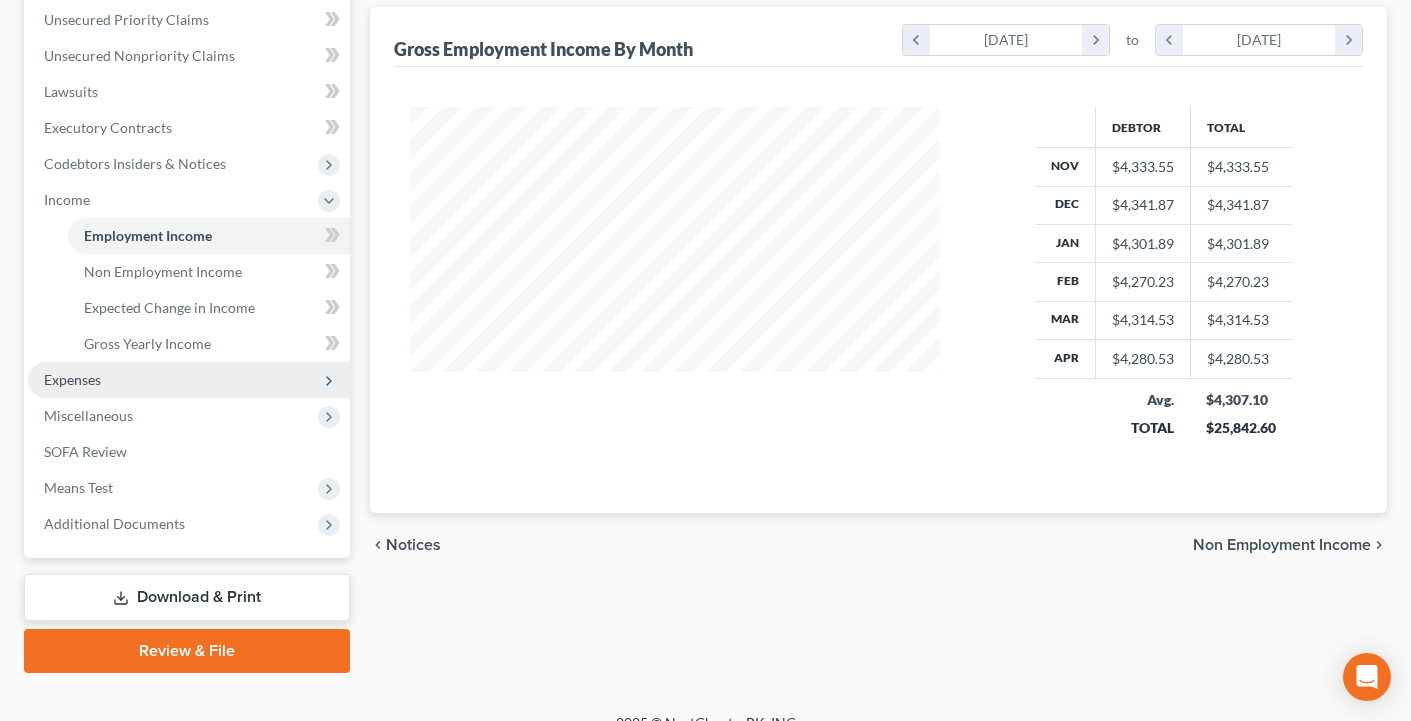 click on "Expenses" at bounding box center (189, 380) 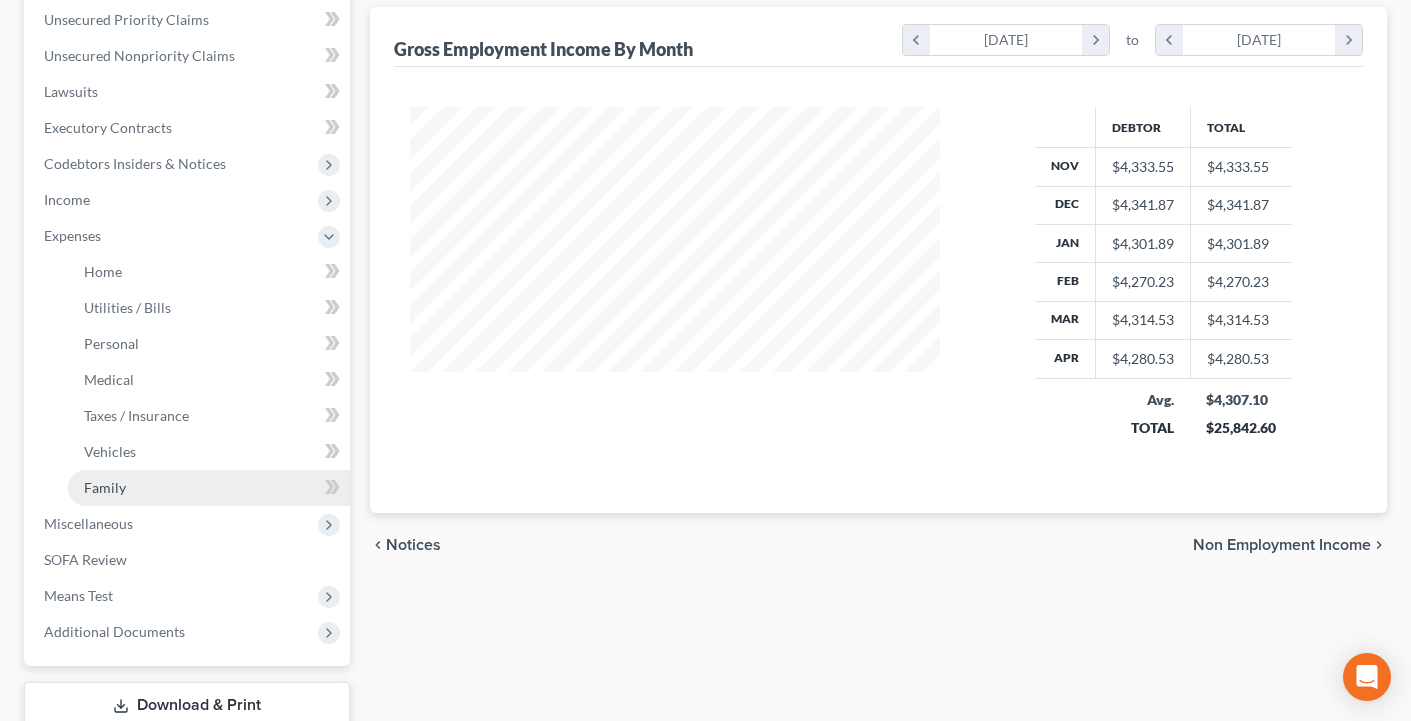 click on "Family" at bounding box center [105, 487] 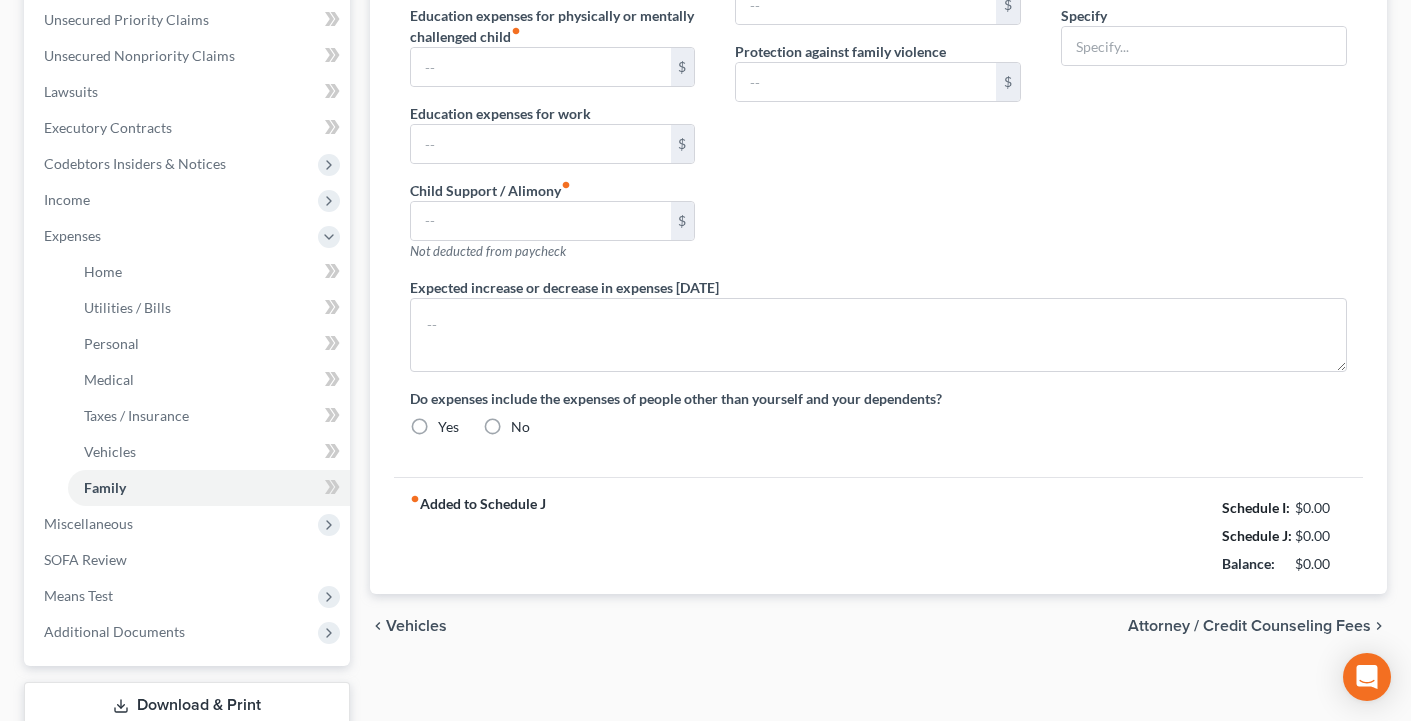 type on "0.00" 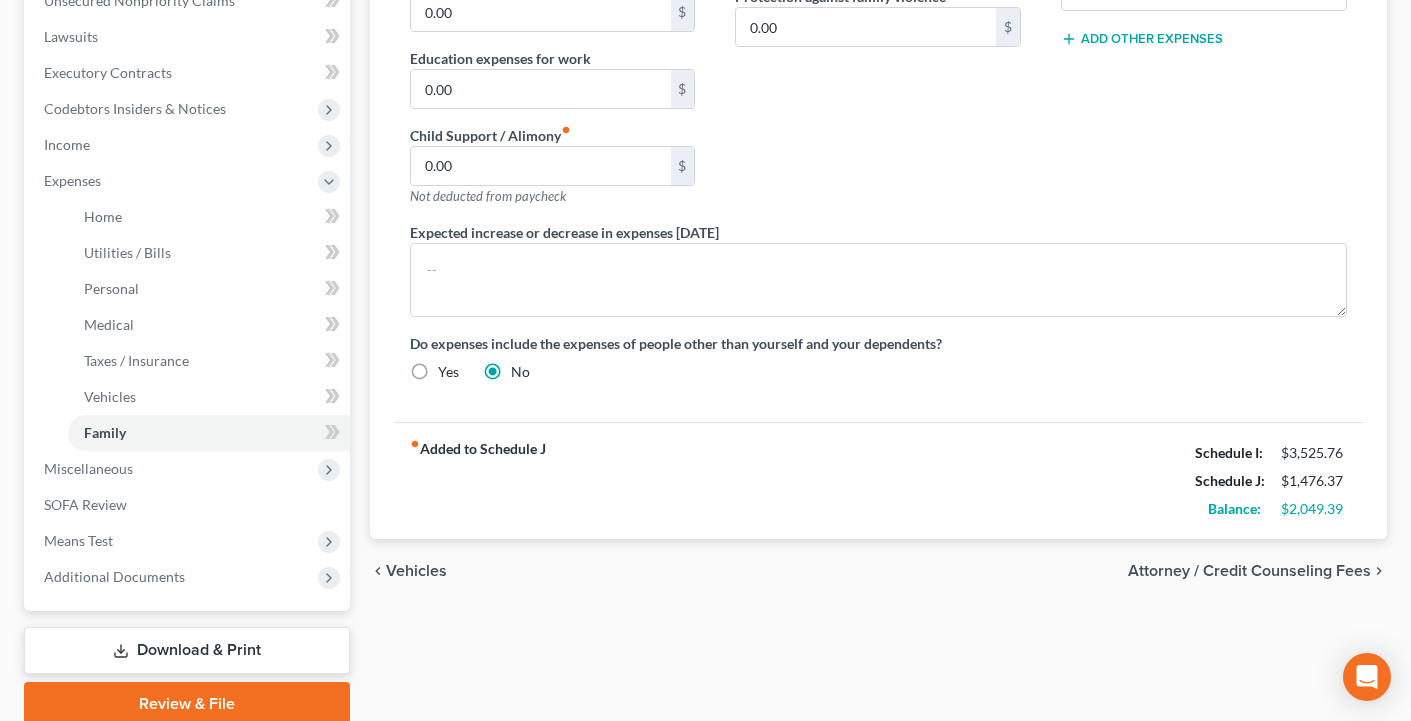 scroll, scrollTop: 535, scrollLeft: 0, axis: vertical 